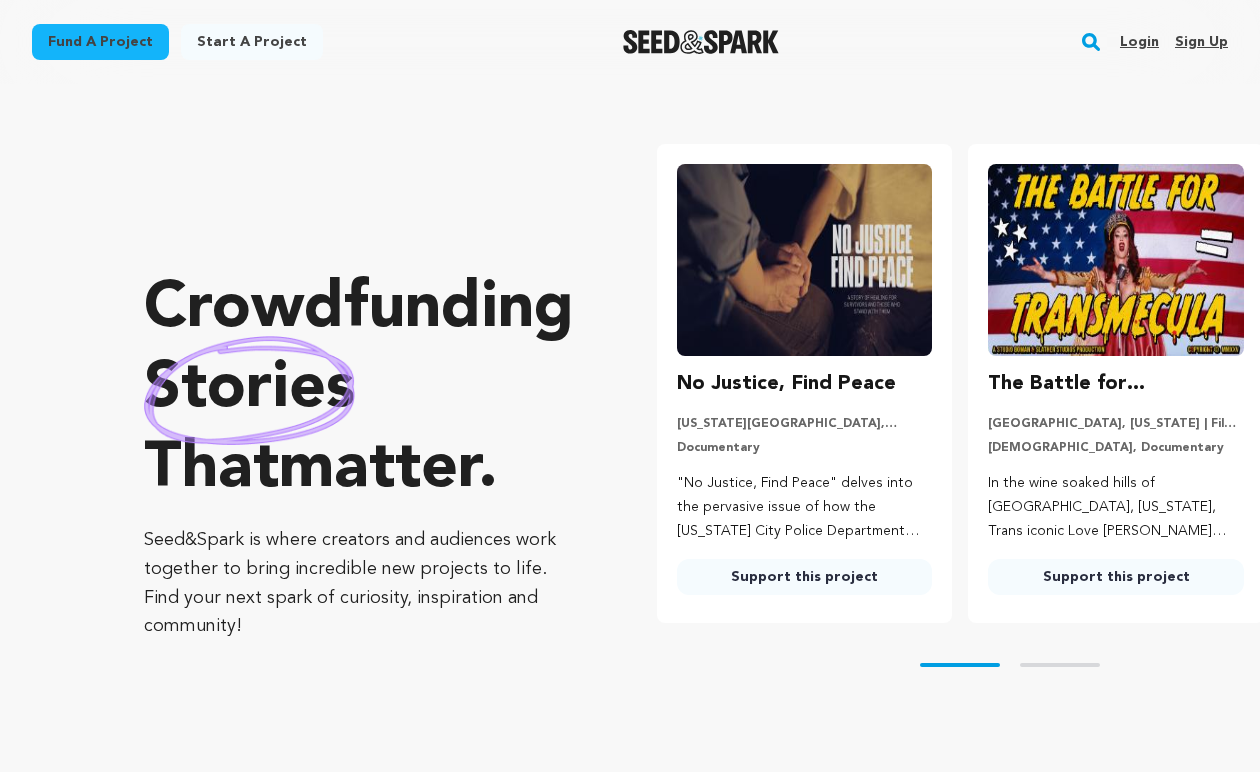 scroll, scrollTop: 0, scrollLeft: 0, axis: both 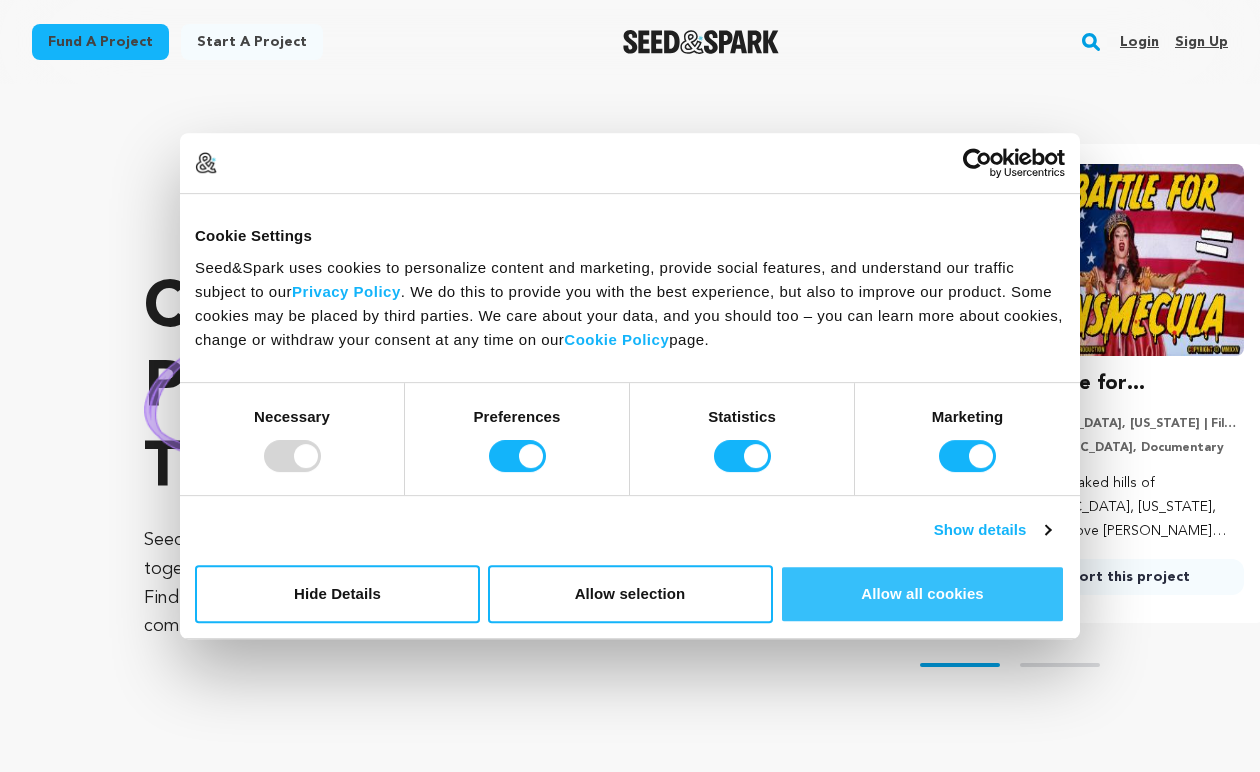 click on "Allow all cookies" at bounding box center [922, 594] 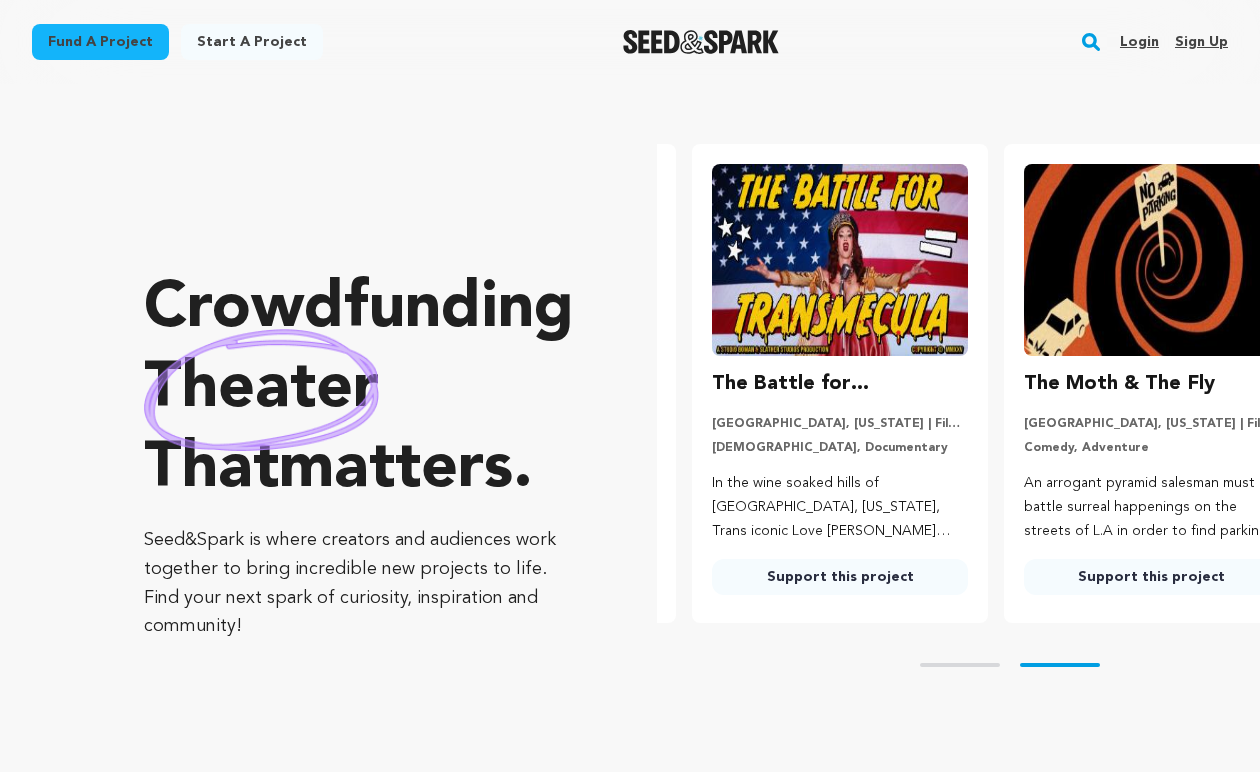 scroll, scrollTop: 0, scrollLeft: 328, axis: horizontal 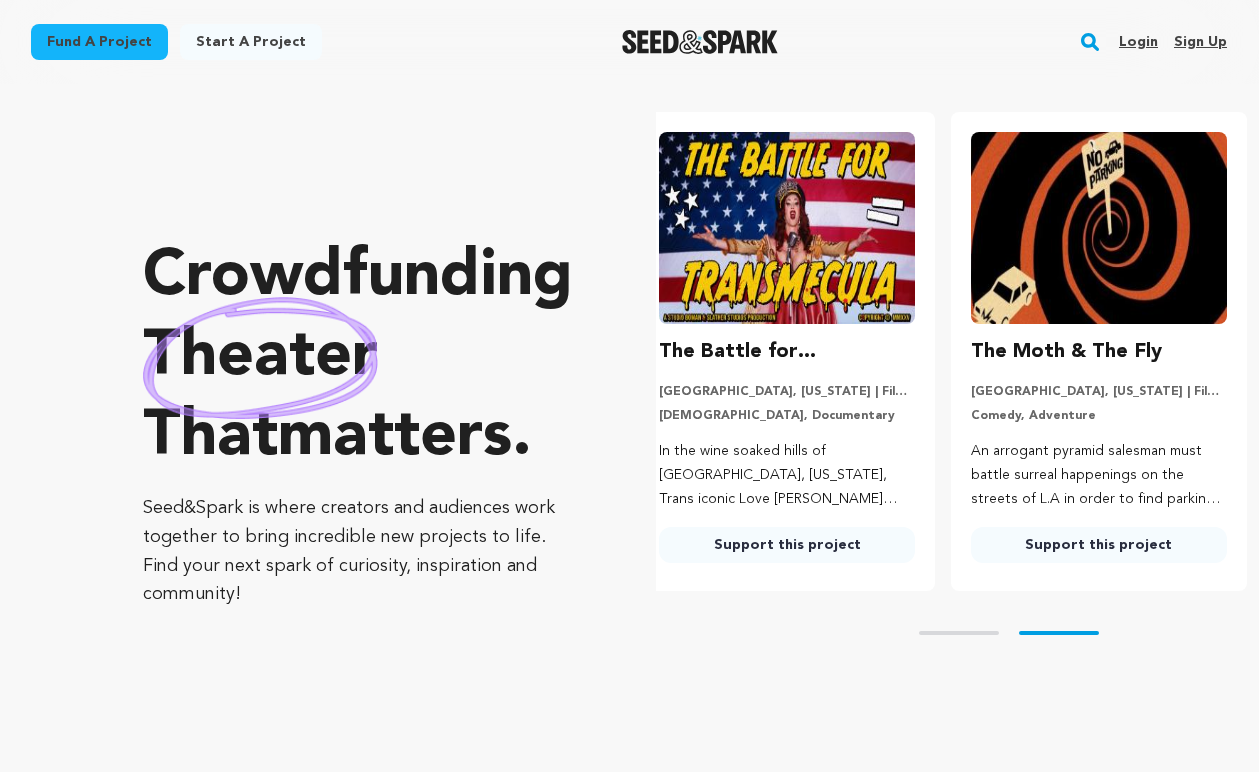 click on "Fund a project" at bounding box center [99, 42] 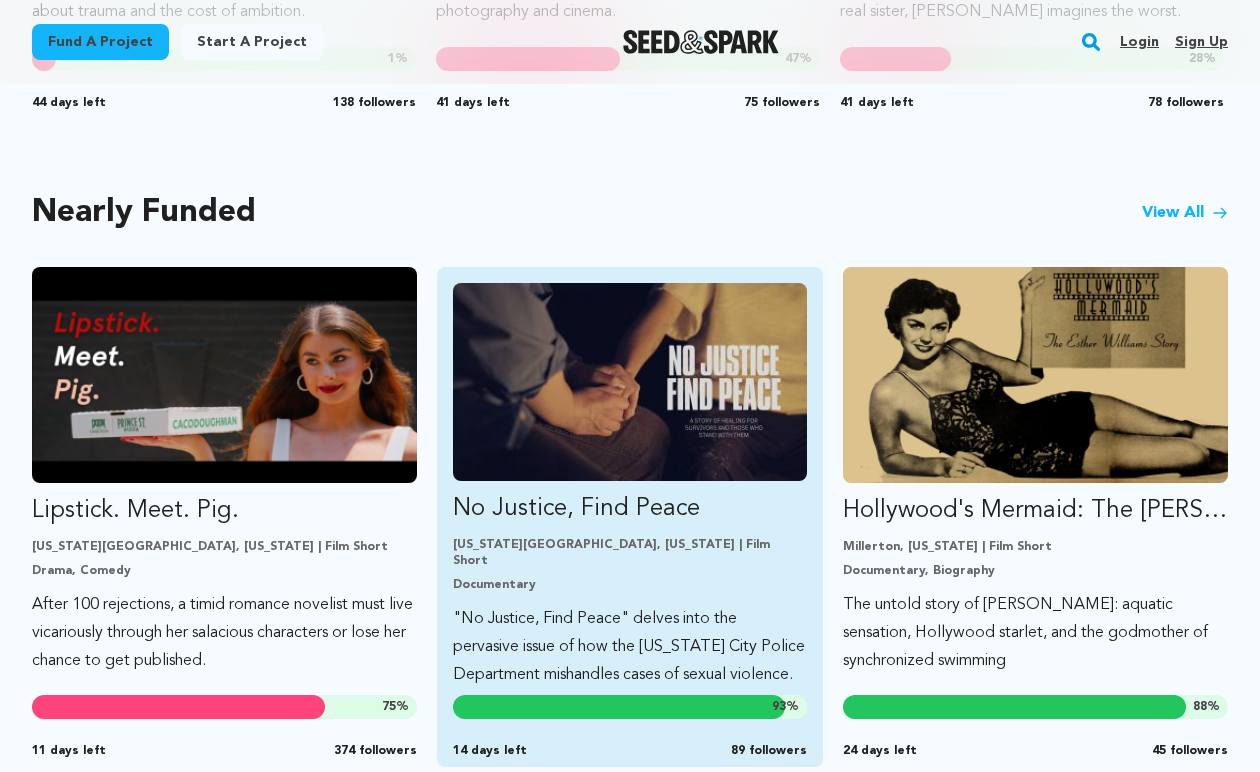 scroll, scrollTop: 1623, scrollLeft: 0, axis: vertical 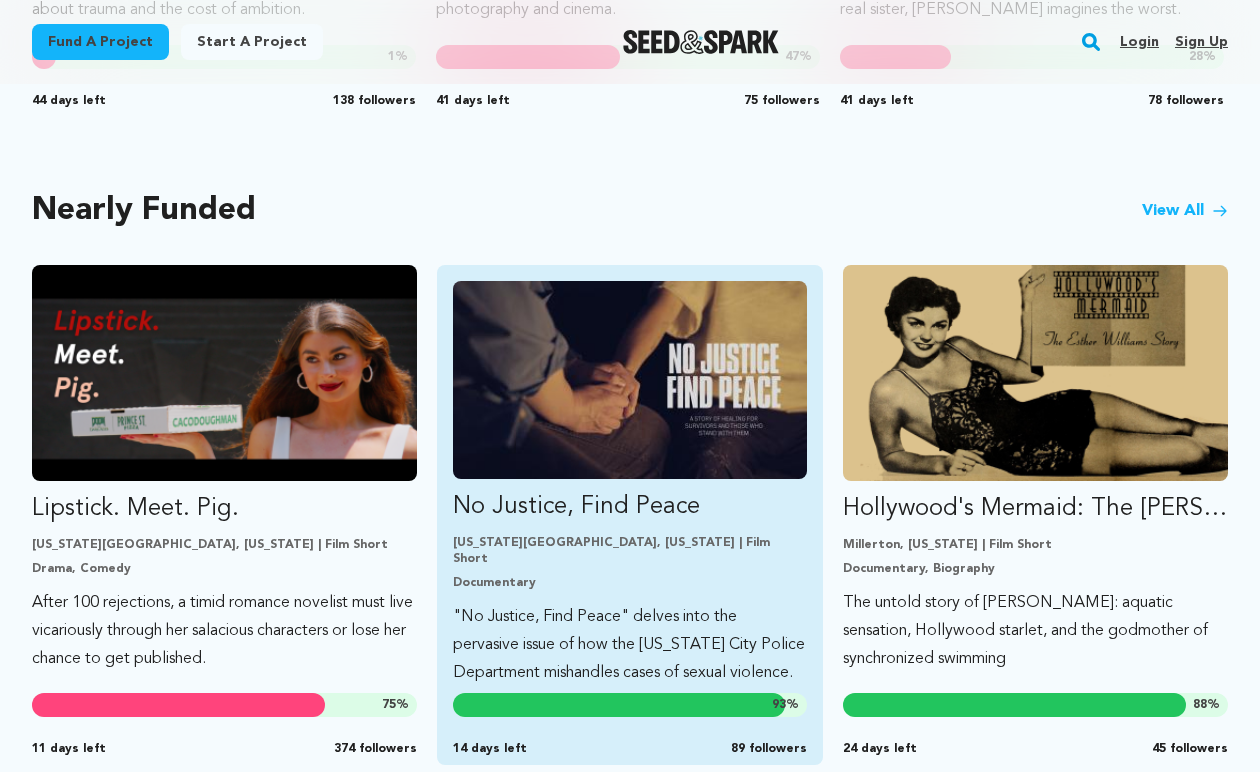 click on "No Justice, Find Peace" at bounding box center (629, 507) 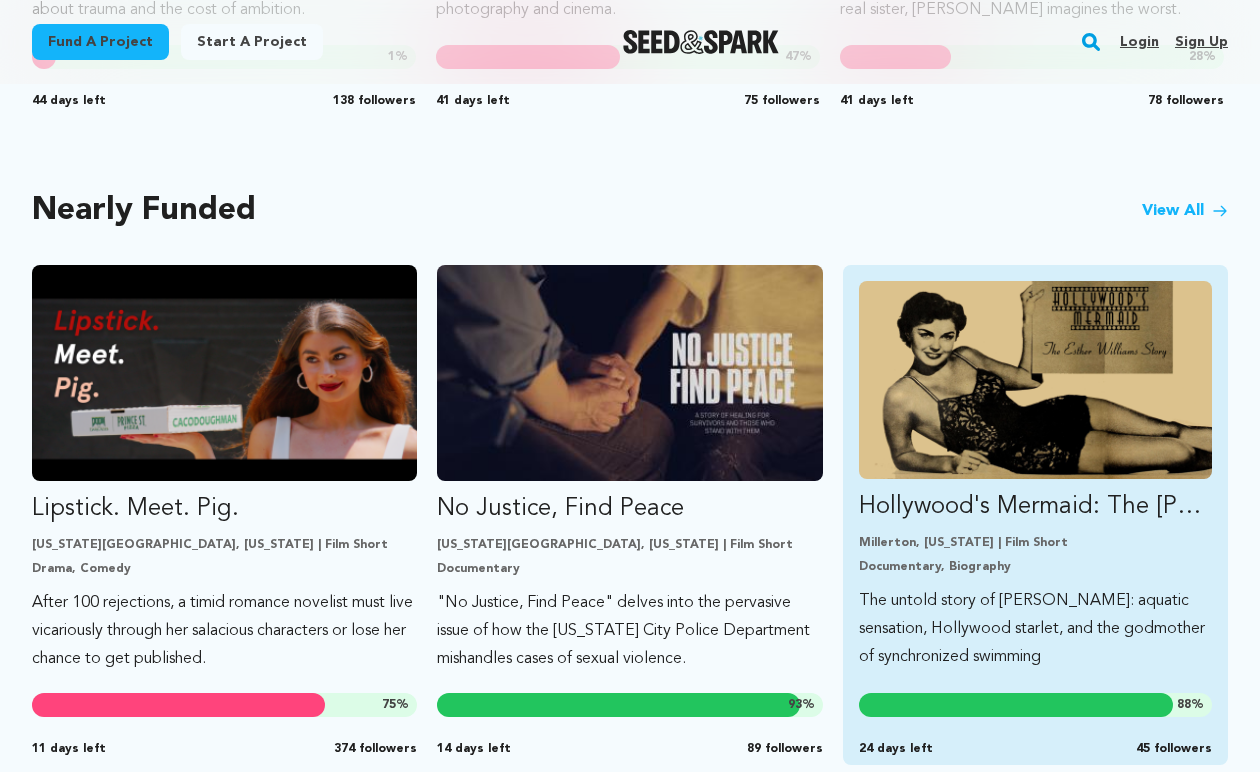 click on "Hollywood's Mermaid: The [PERSON_NAME] Story" at bounding box center (1035, 507) 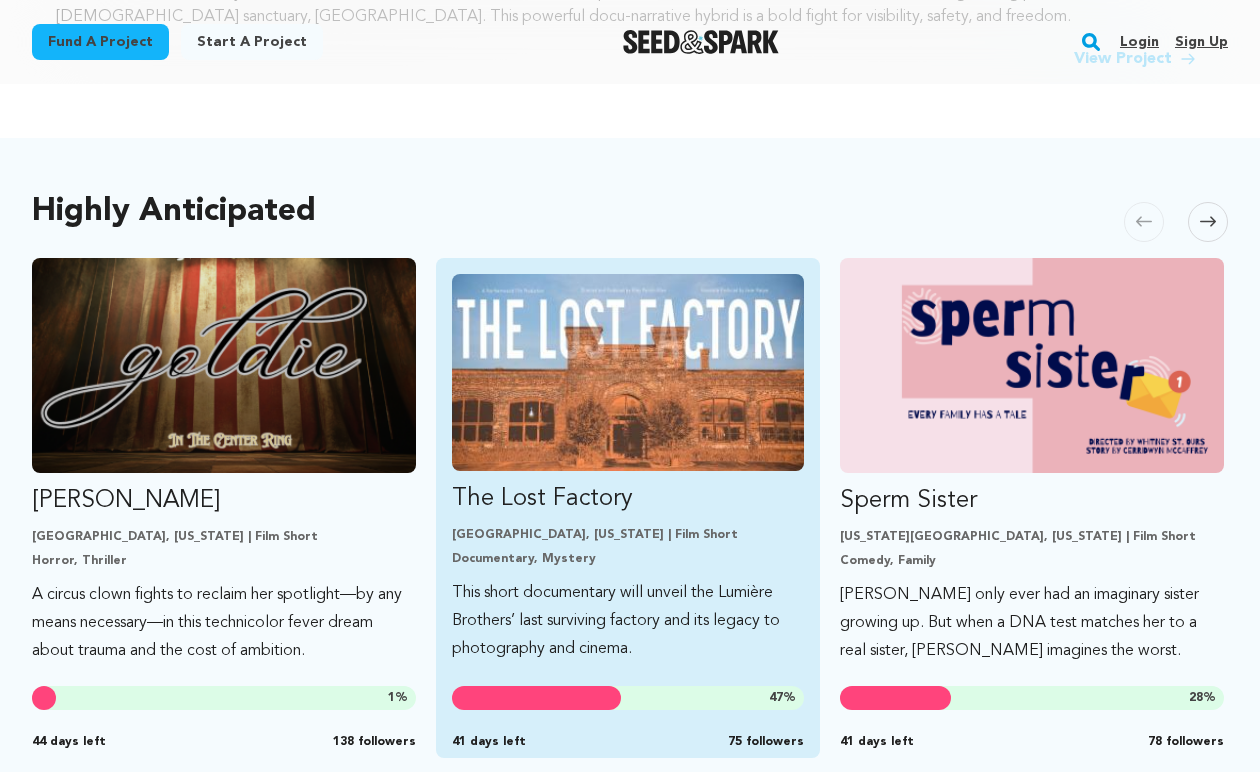 scroll, scrollTop: 983, scrollLeft: 0, axis: vertical 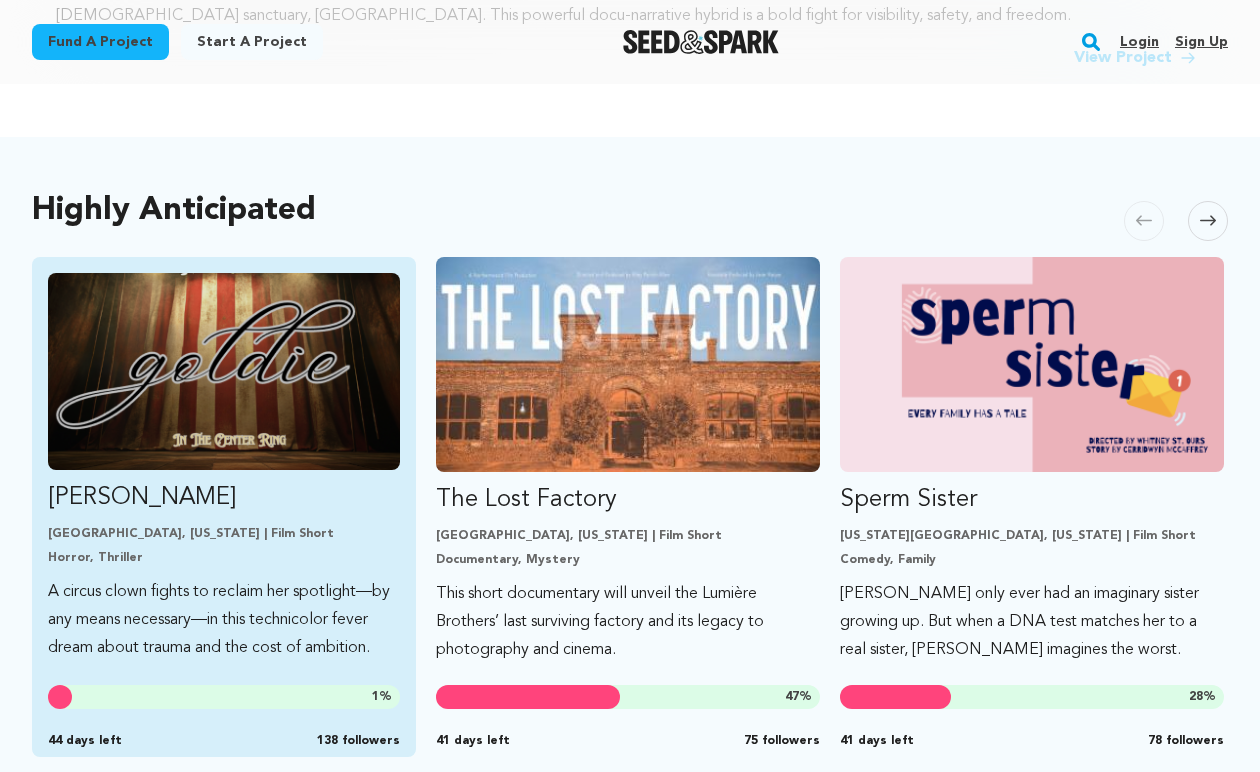 click on "A circus clown fights to reclaim her spotlight—by any means necessary—in this technicolor fever dream about trauma and the cost of ambition." at bounding box center (224, 620) 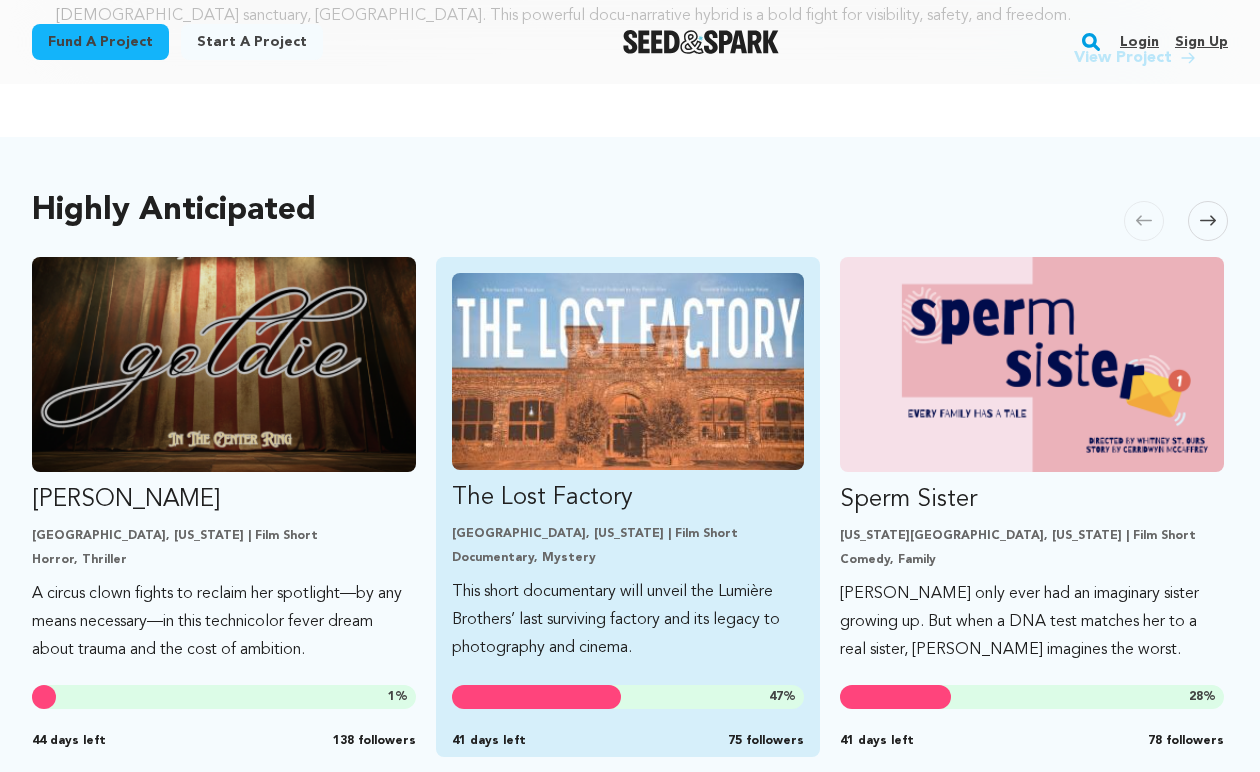 click at bounding box center [628, 372] 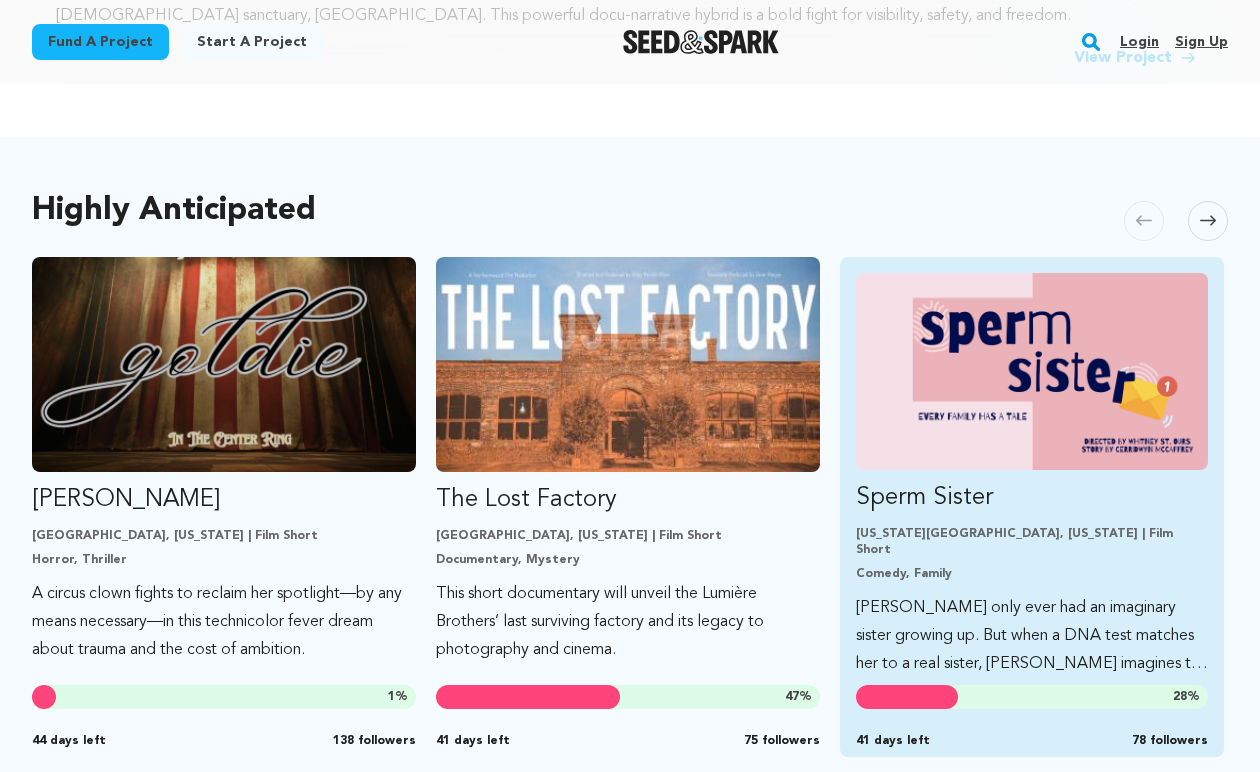 click on "Sperm Sister
New York City, New York | Film Short
Comedy, Family
Meghan only ever had an imaginary sister growing up. But when a DNA test matches her to a real sister, Meghan imagines the worst.
28 %
41 days left
78 followers" at bounding box center [1032, 476] 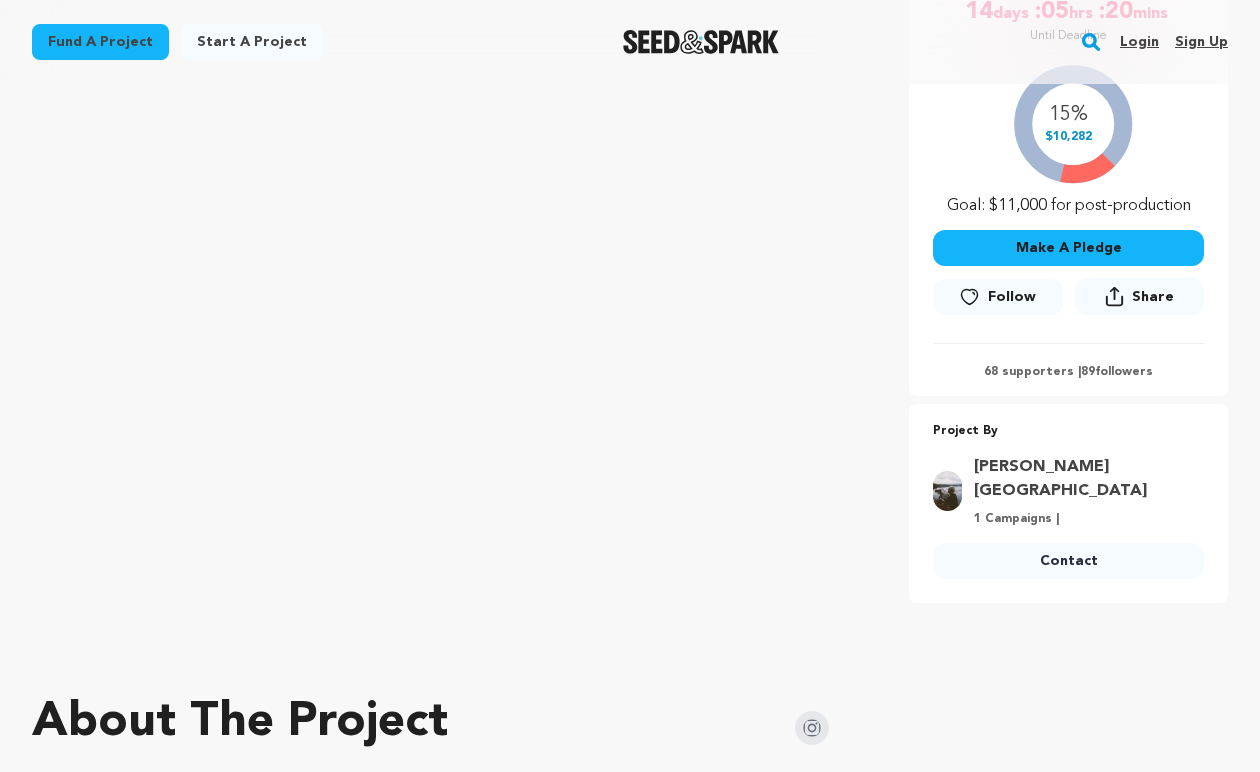 scroll, scrollTop: 434, scrollLeft: 0, axis: vertical 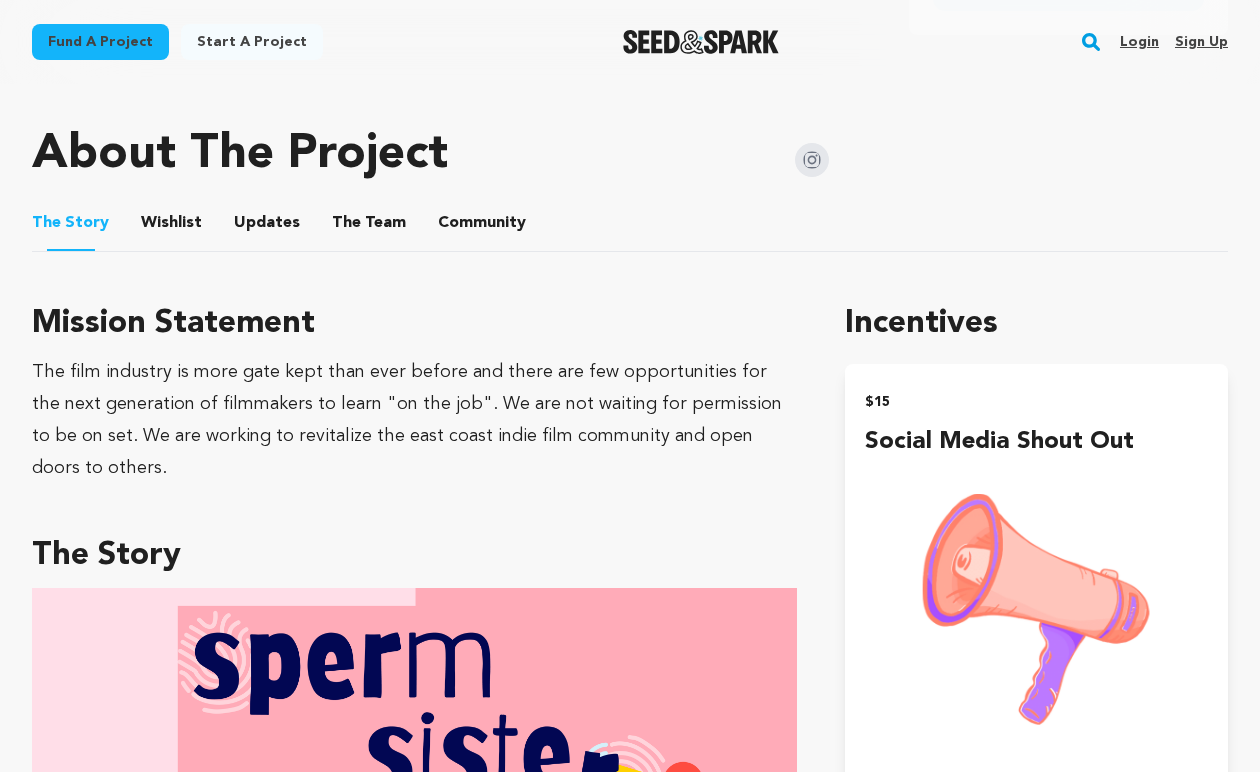click on "Fund a project" at bounding box center (100, 42) 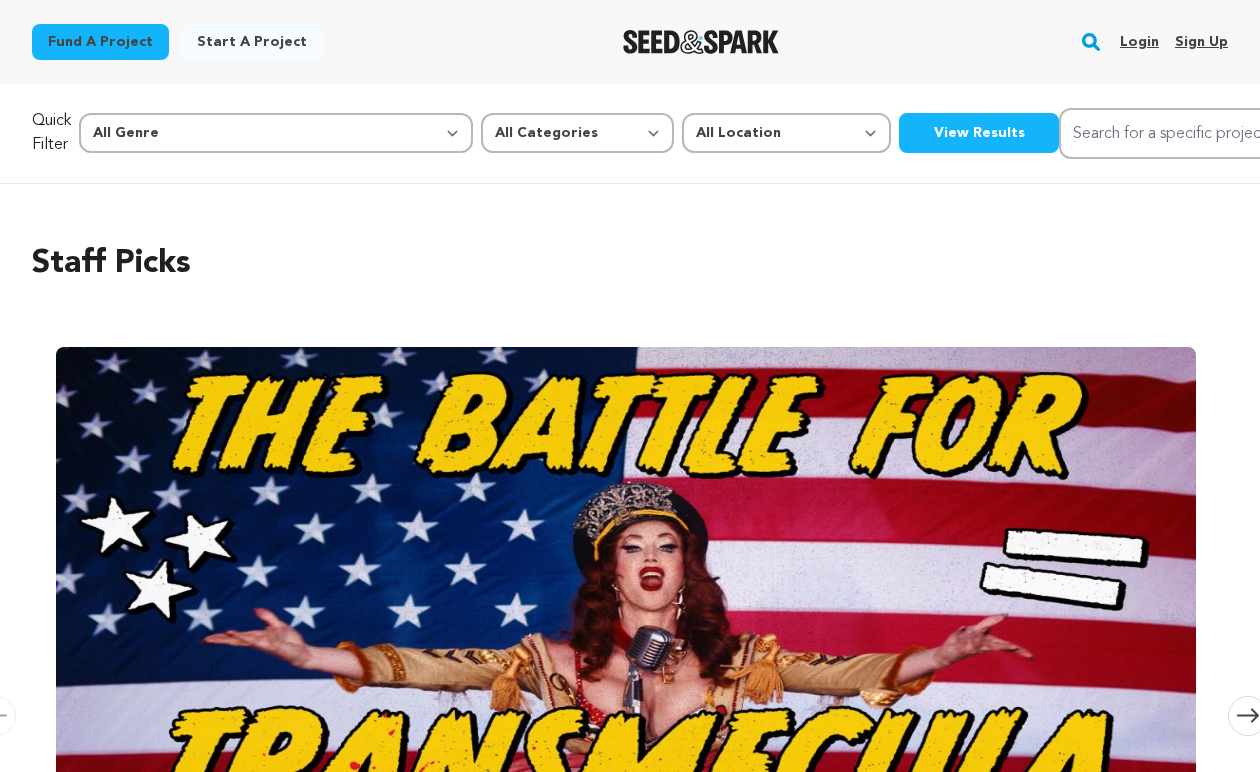 scroll, scrollTop: 0, scrollLeft: 0, axis: both 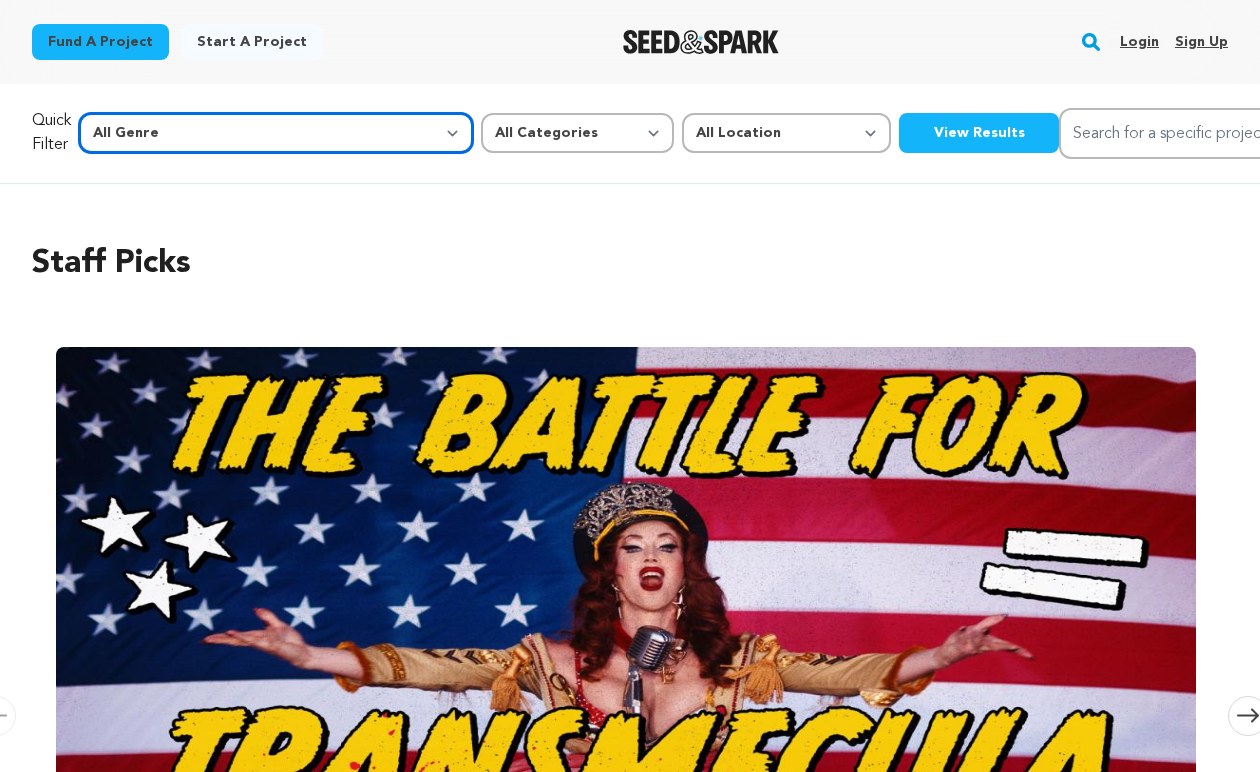 select on "7" 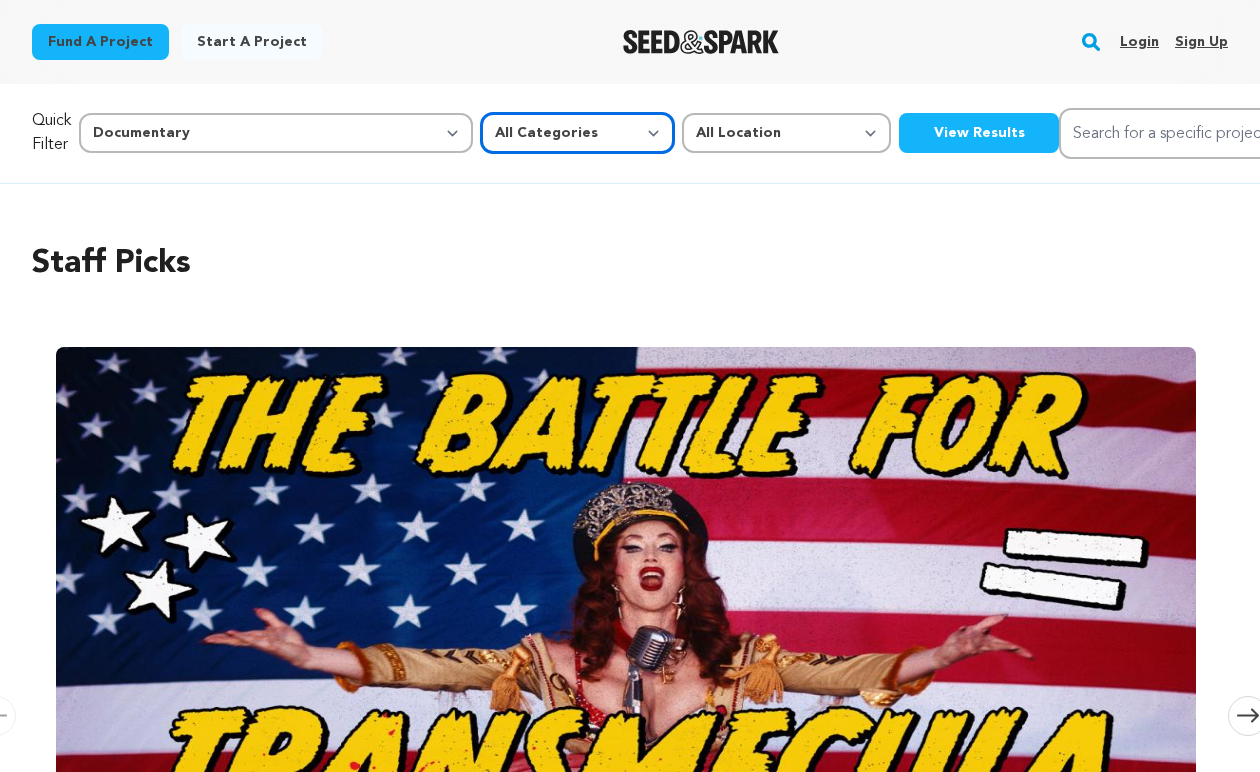 select on "382" 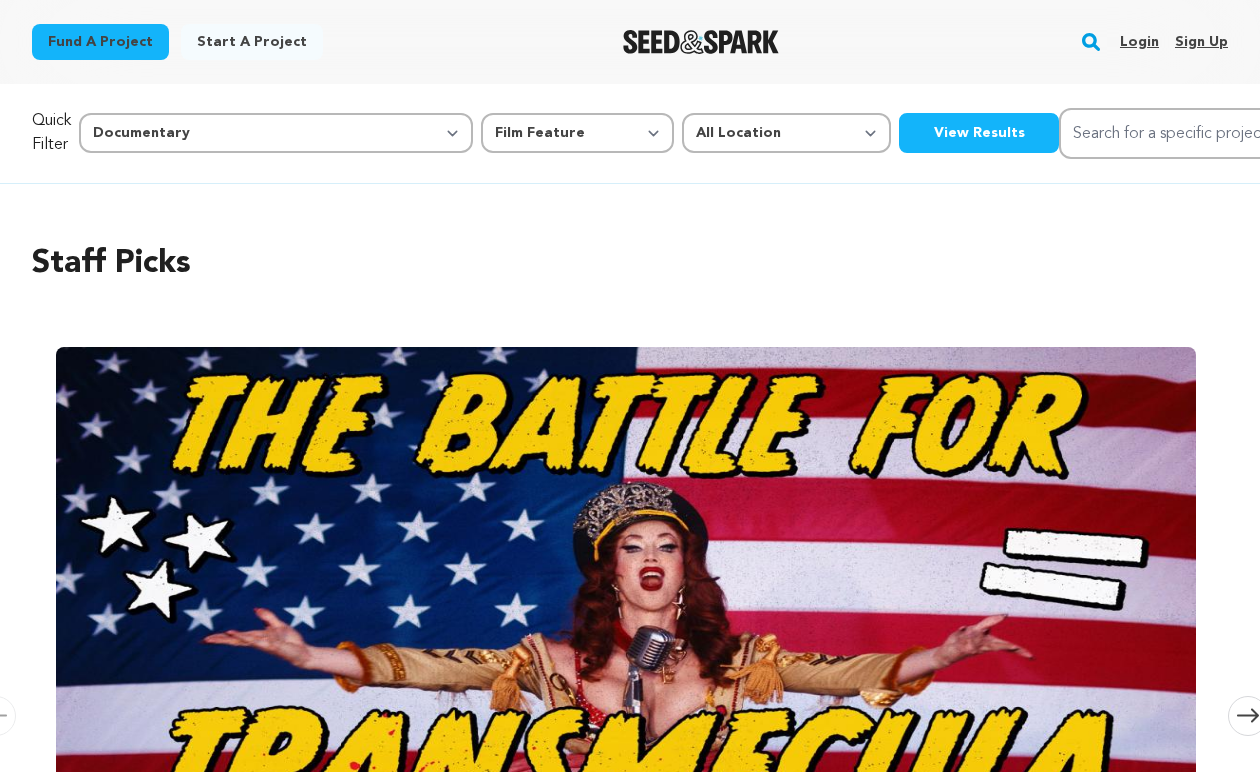 click on "View Results" at bounding box center [979, 133] 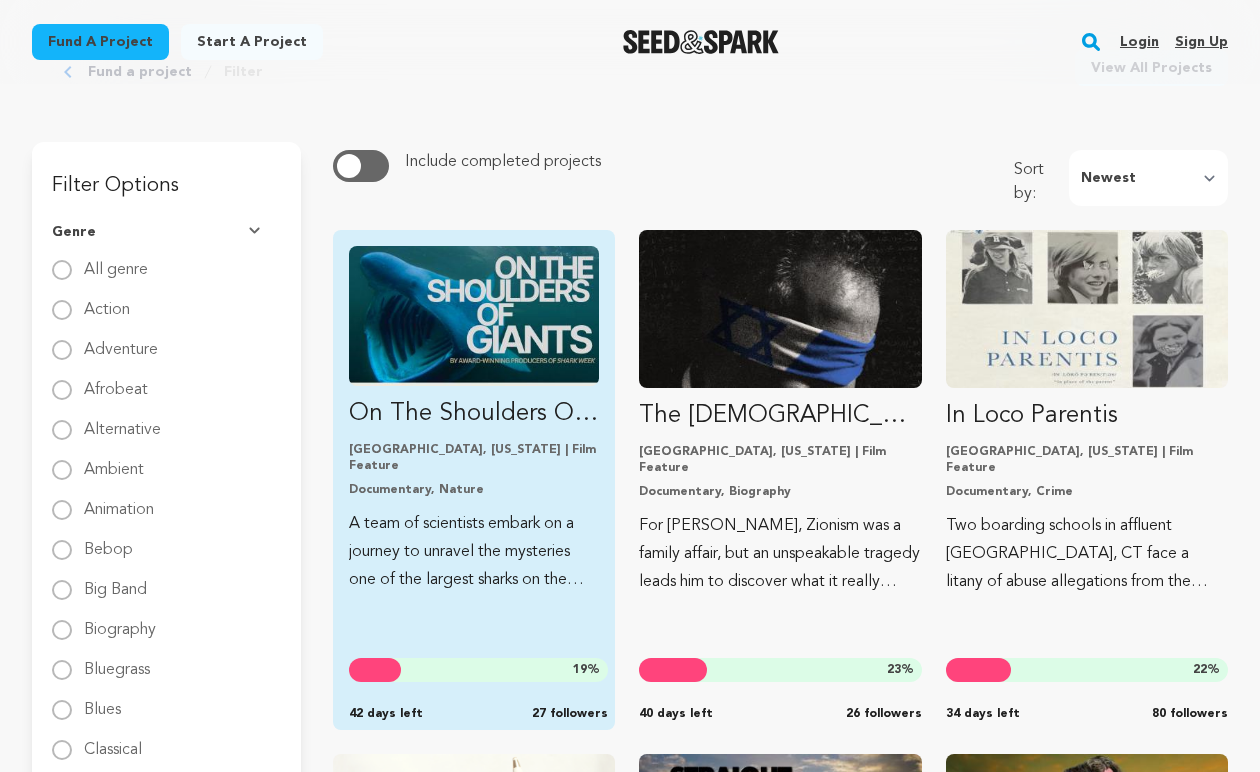 scroll, scrollTop: 130, scrollLeft: 0, axis: vertical 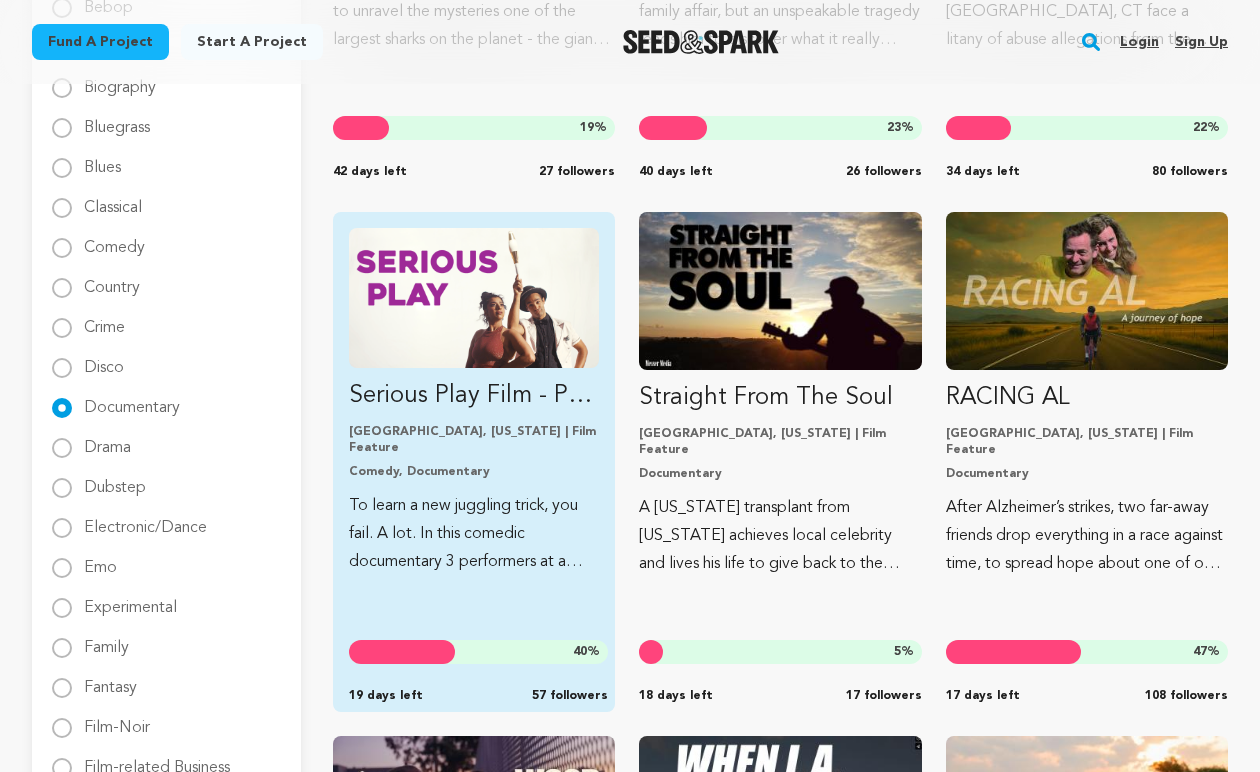click on "Serious Play Film - Post Funding" at bounding box center [474, 396] 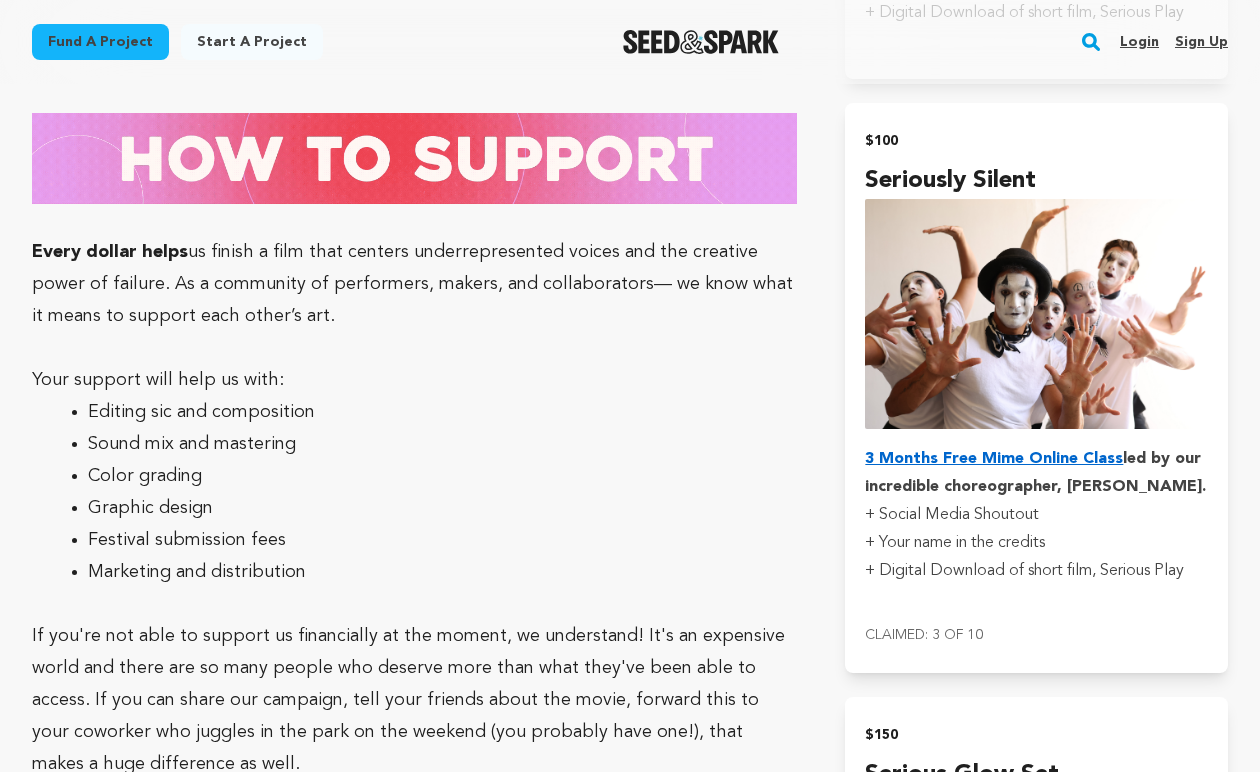 scroll, scrollTop: 5064, scrollLeft: 0, axis: vertical 